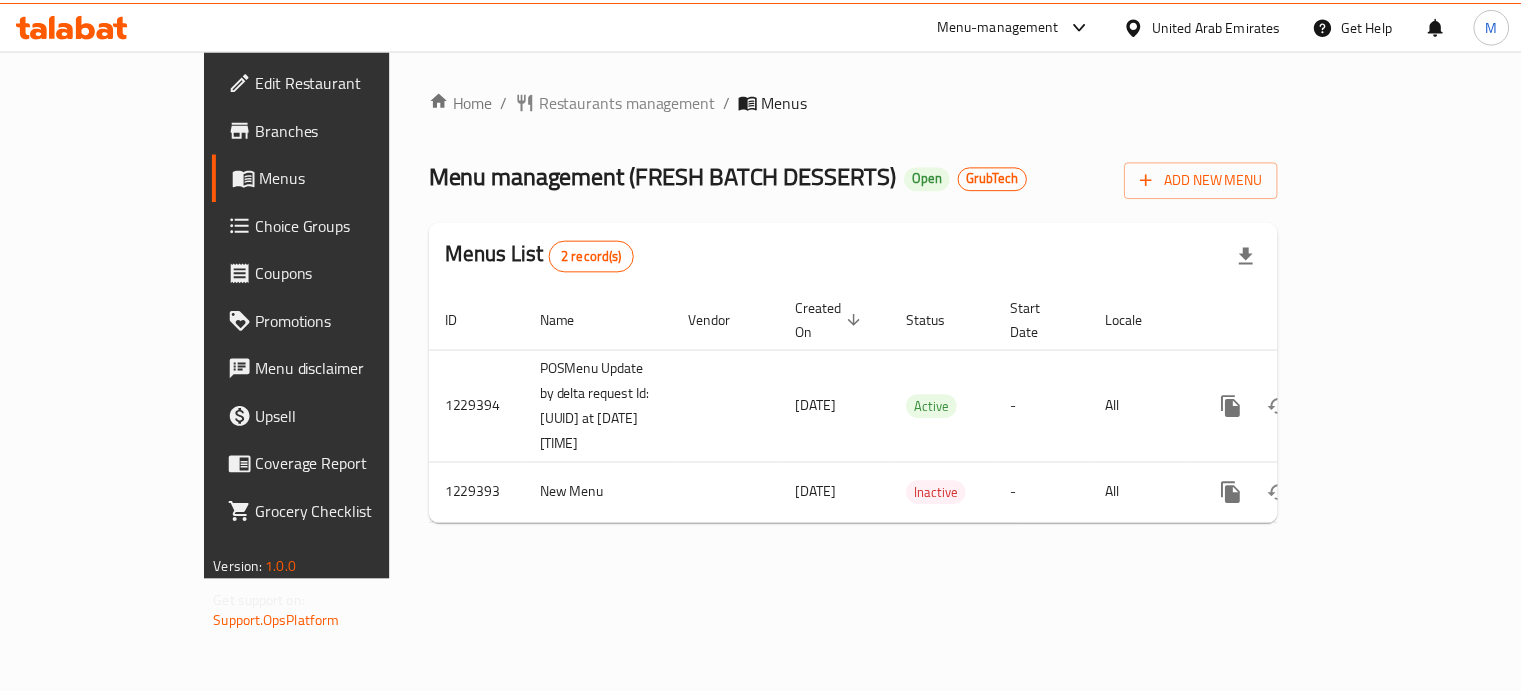 scroll, scrollTop: 0, scrollLeft: 0, axis: both 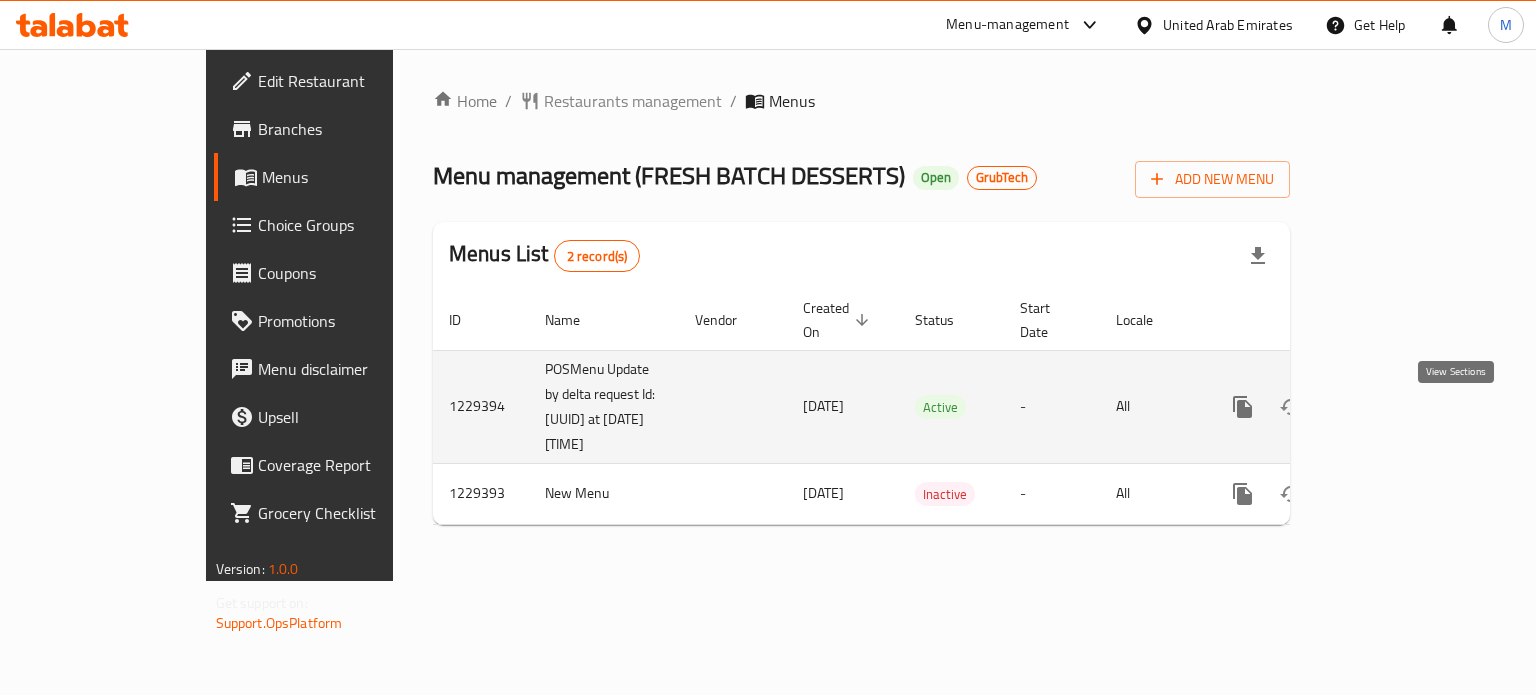 click 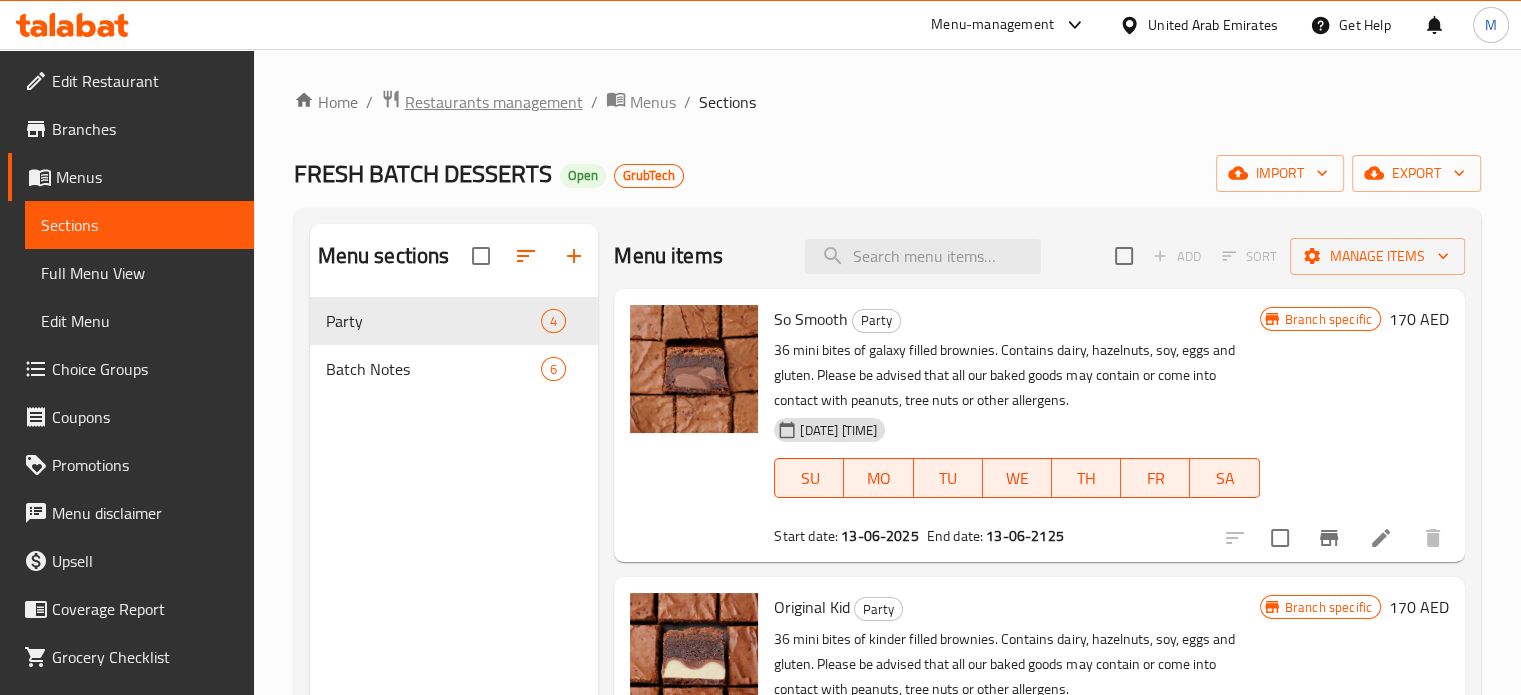click on "Restaurants management" at bounding box center (494, 102) 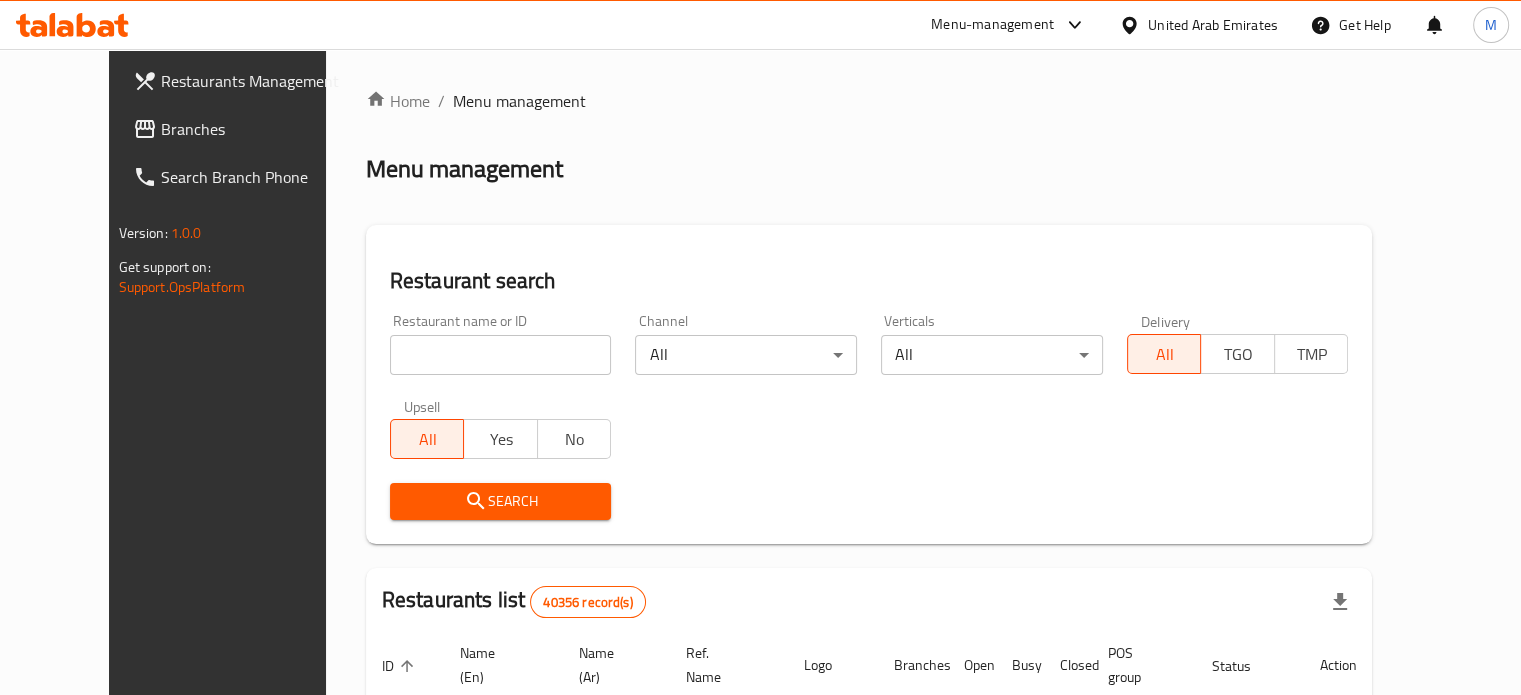 click on "Branches" at bounding box center (254, 129) 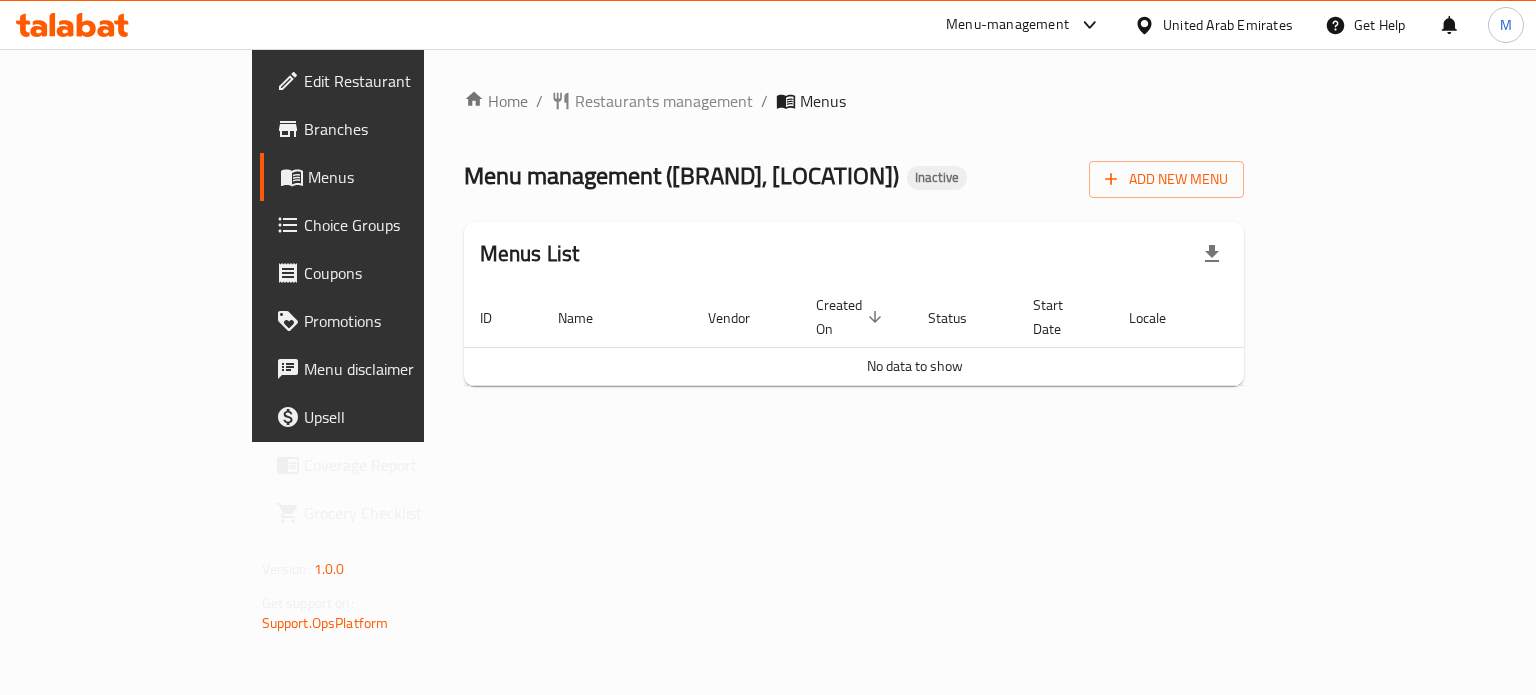 scroll, scrollTop: 0, scrollLeft: 0, axis: both 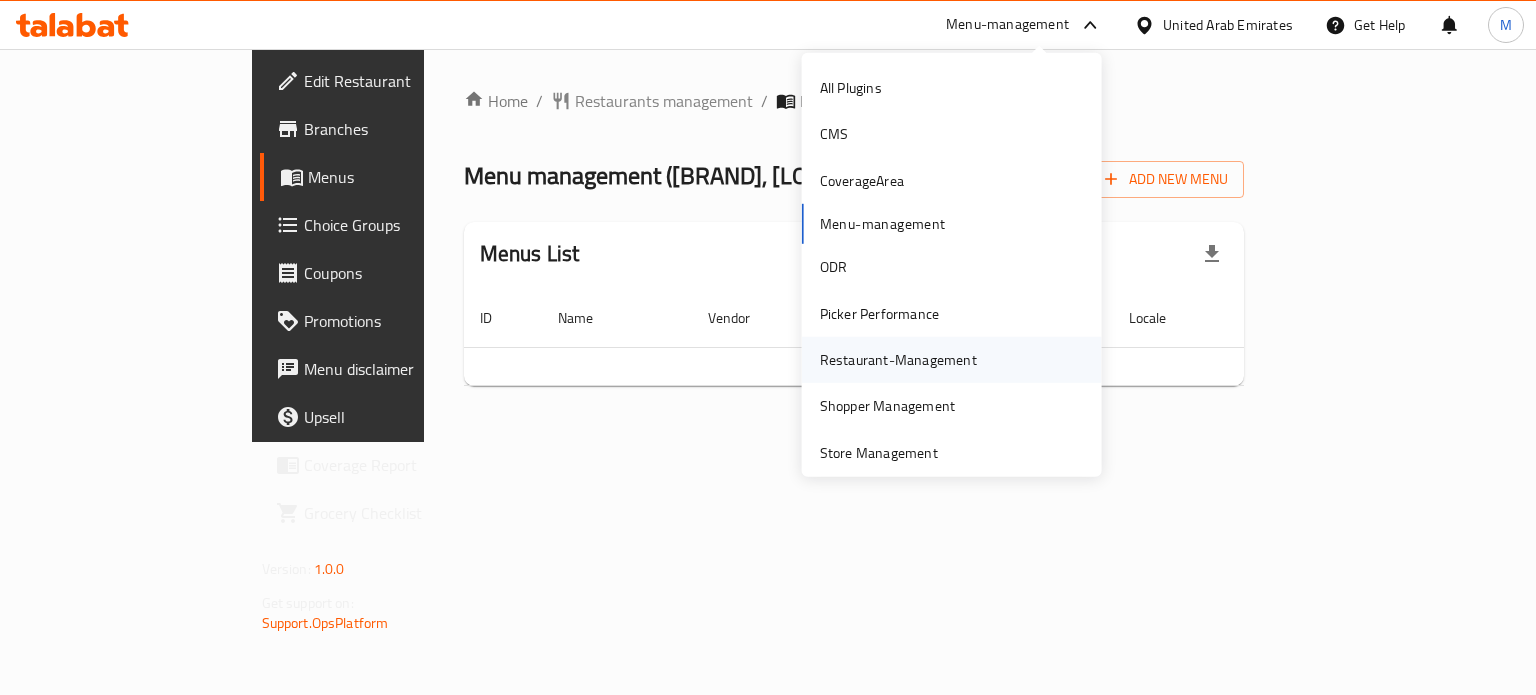 click on "Restaurant-Management" at bounding box center [898, 360] 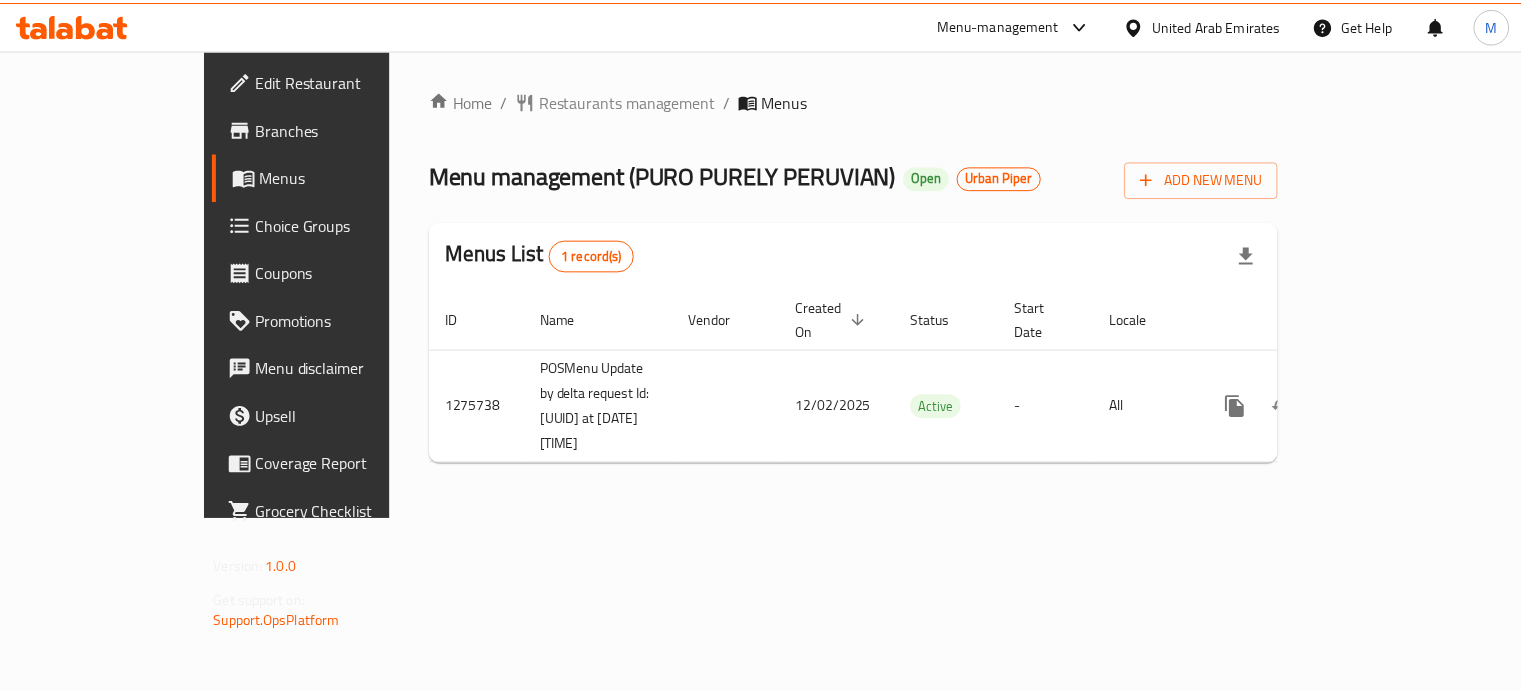 scroll, scrollTop: 0, scrollLeft: 0, axis: both 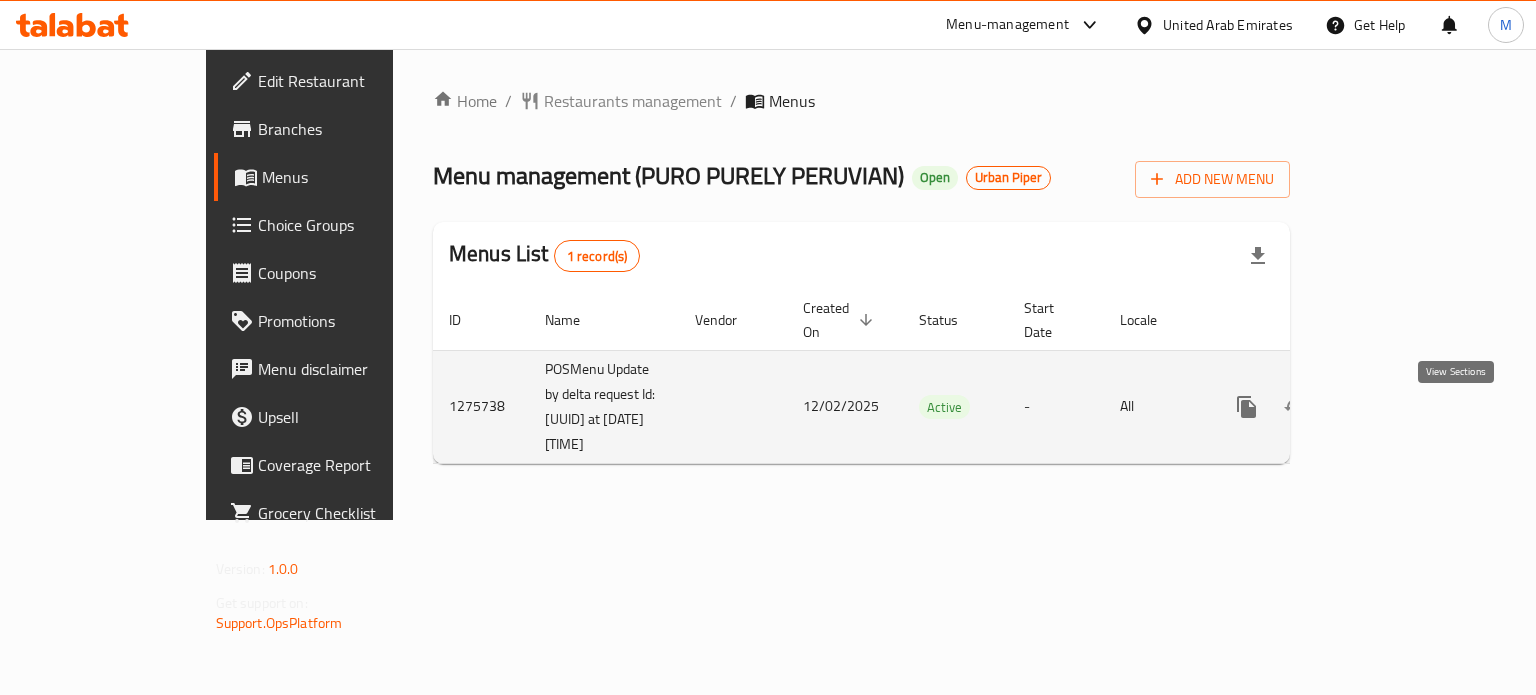 click 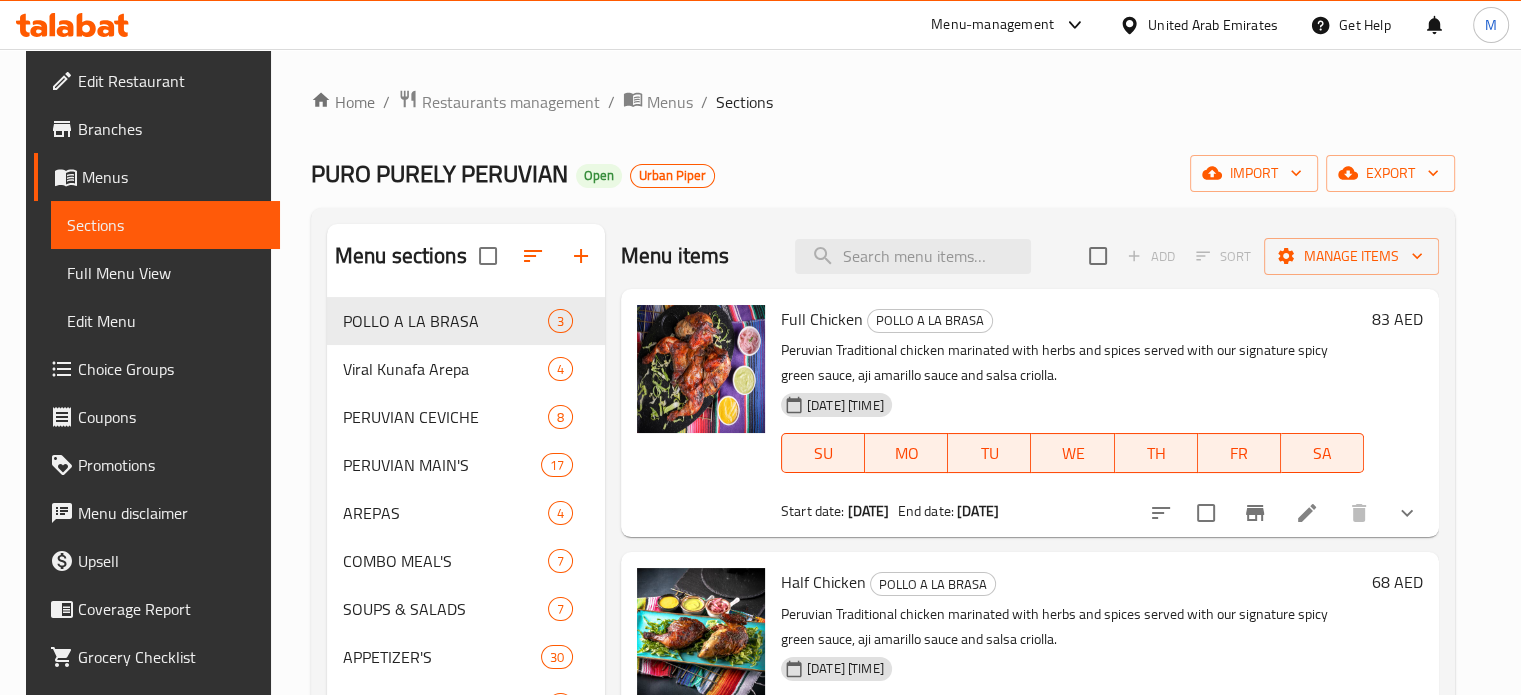 click on "Menu-management" at bounding box center [992, 25] 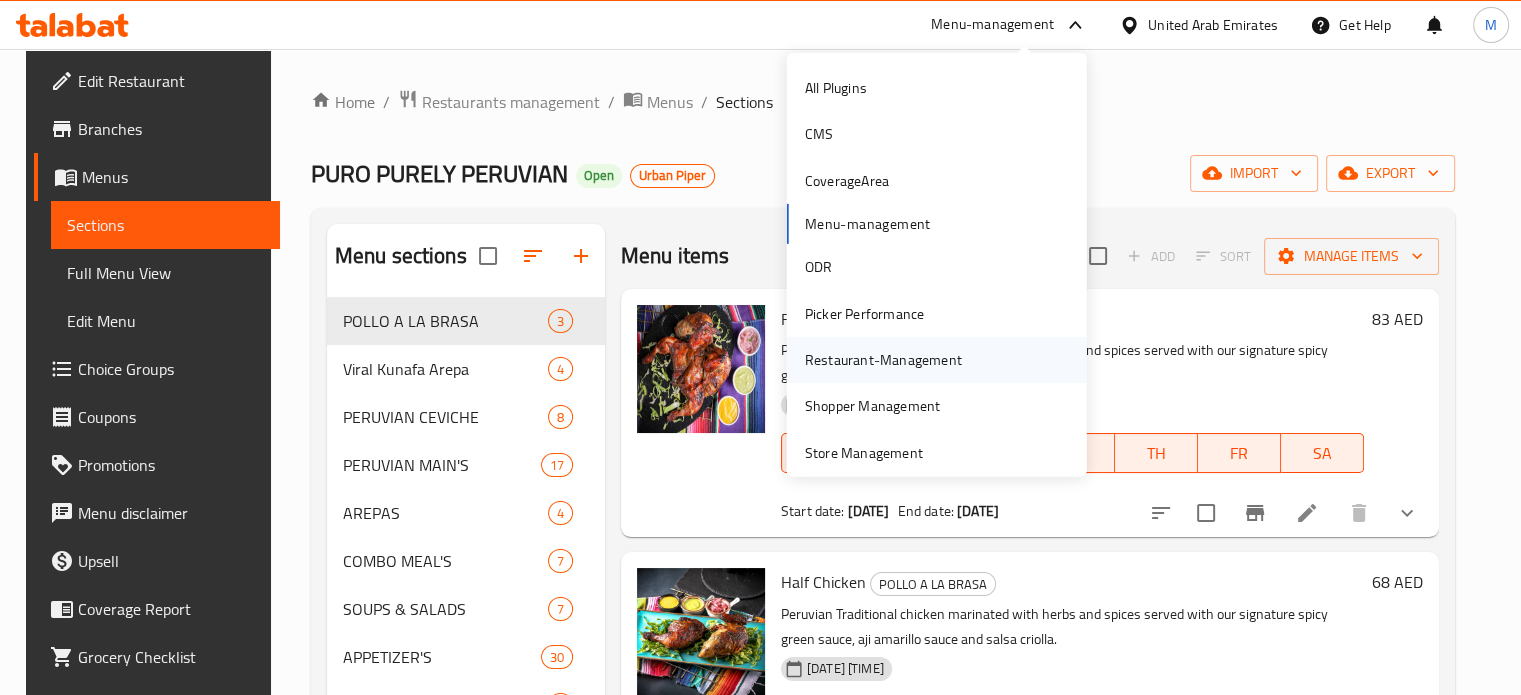 click on "Restaurant-Management" at bounding box center [883, 360] 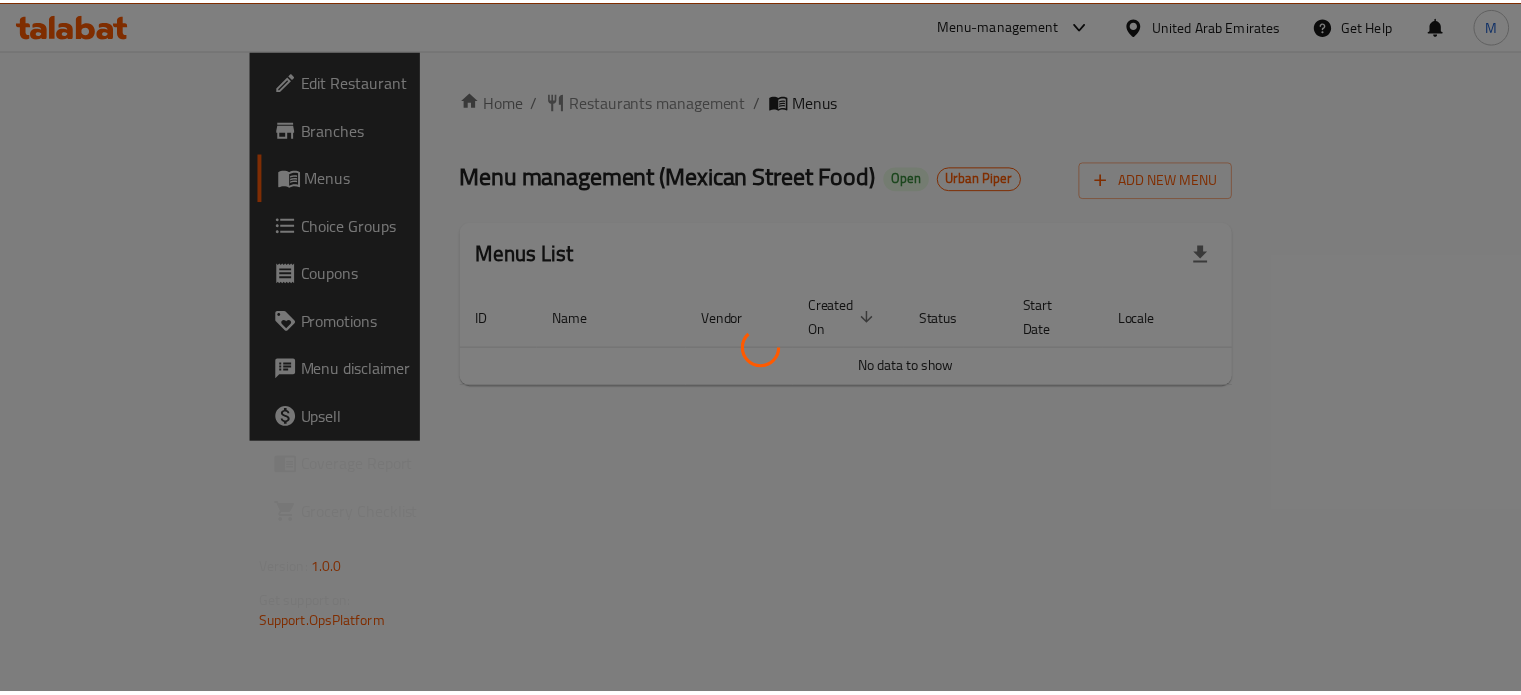scroll, scrollTop: 0, scrollLeft: 0, axis: both 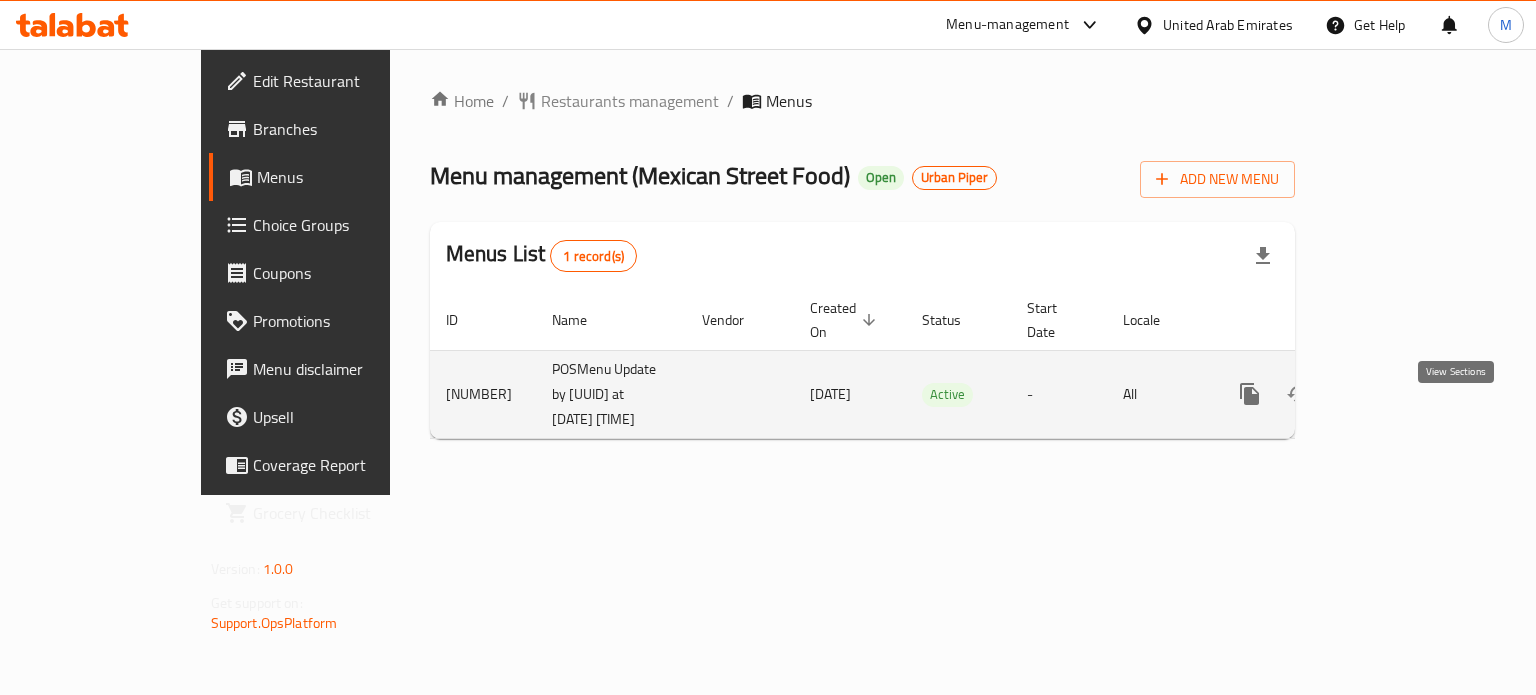 click 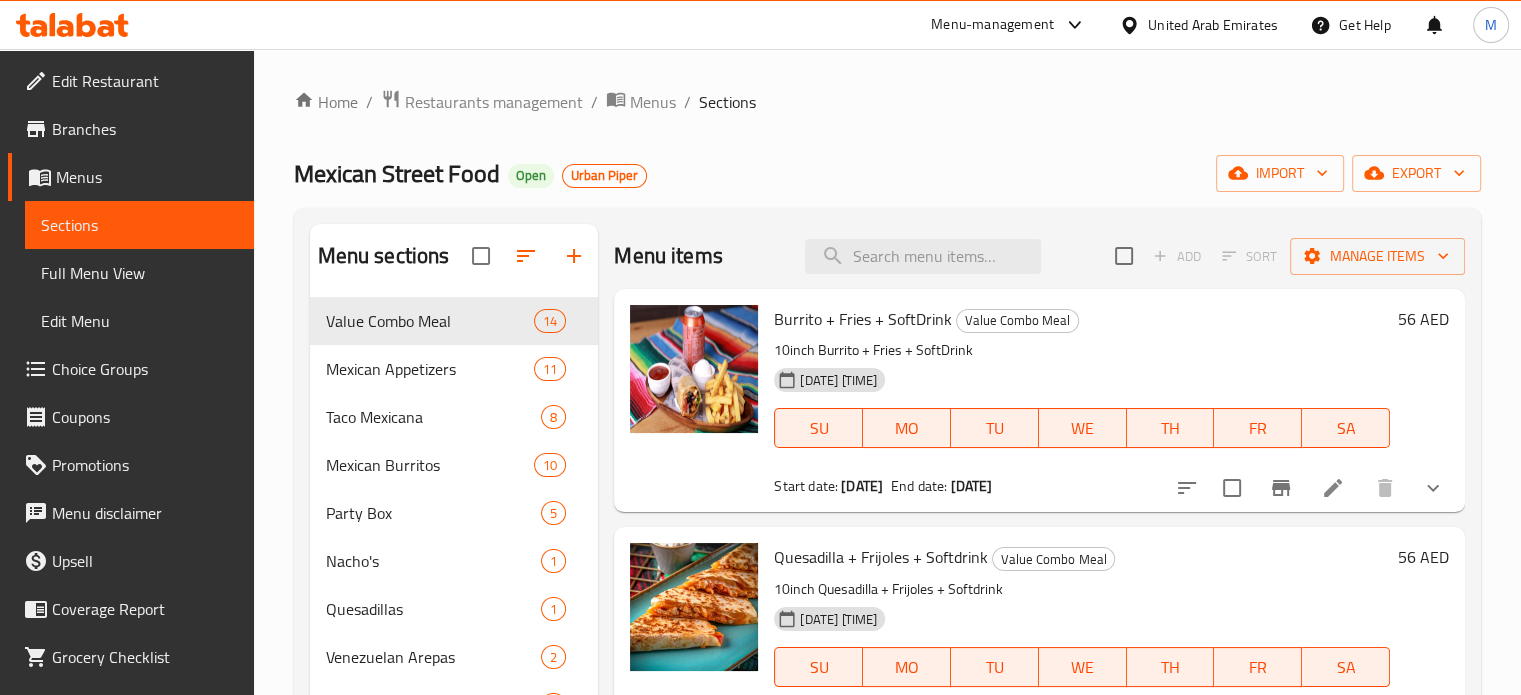 click on "Menu-management" at bounding box center (992, 25) 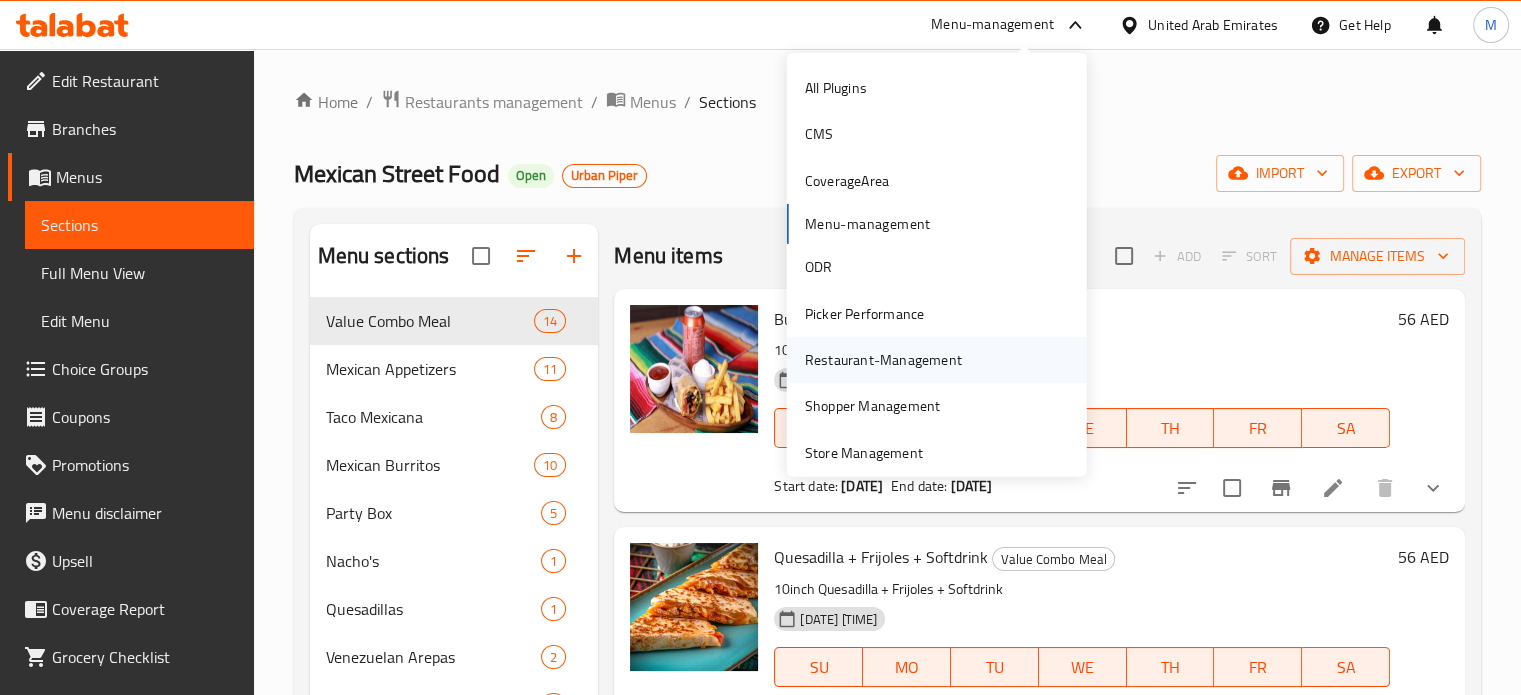 click on "Restaurant-Management" at bounding box center [883, 360] 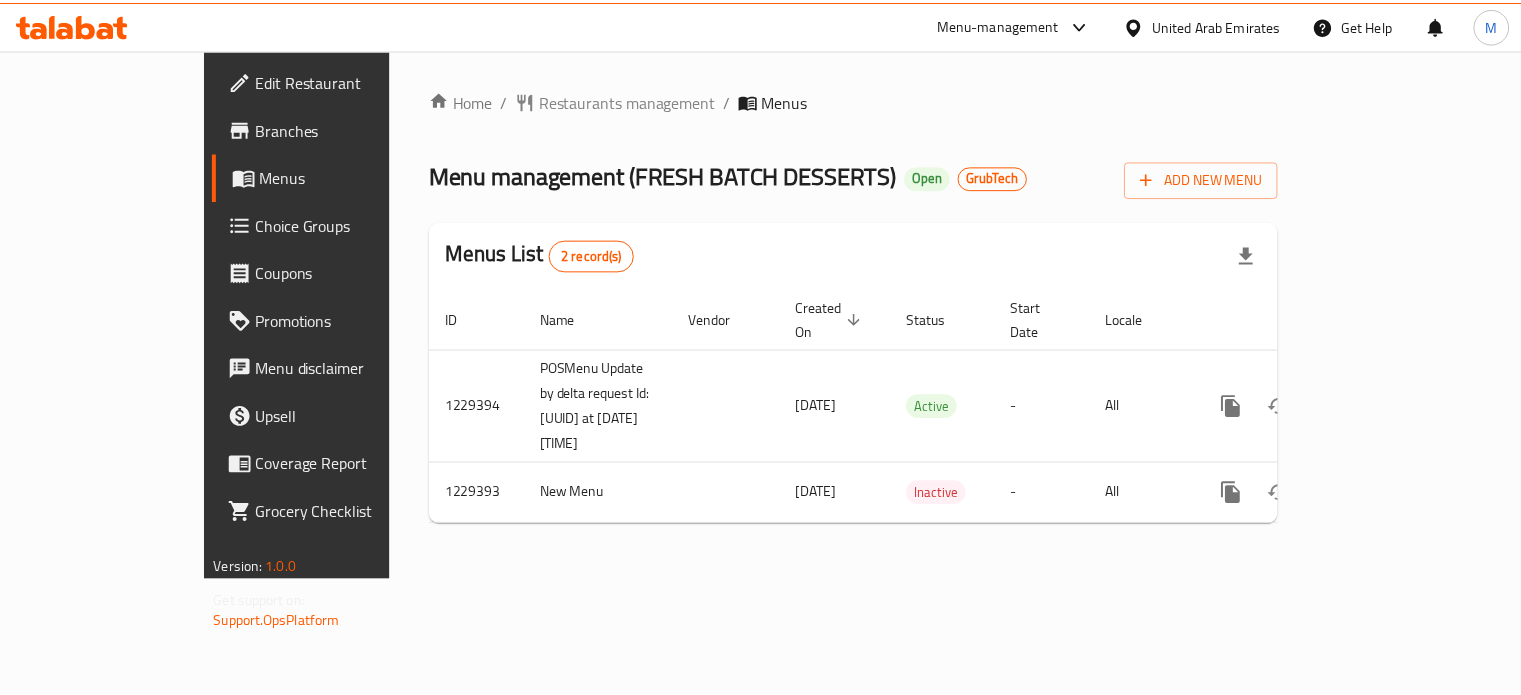 scroll, scrollTop: 0, scrollLeft: 0, axis: both 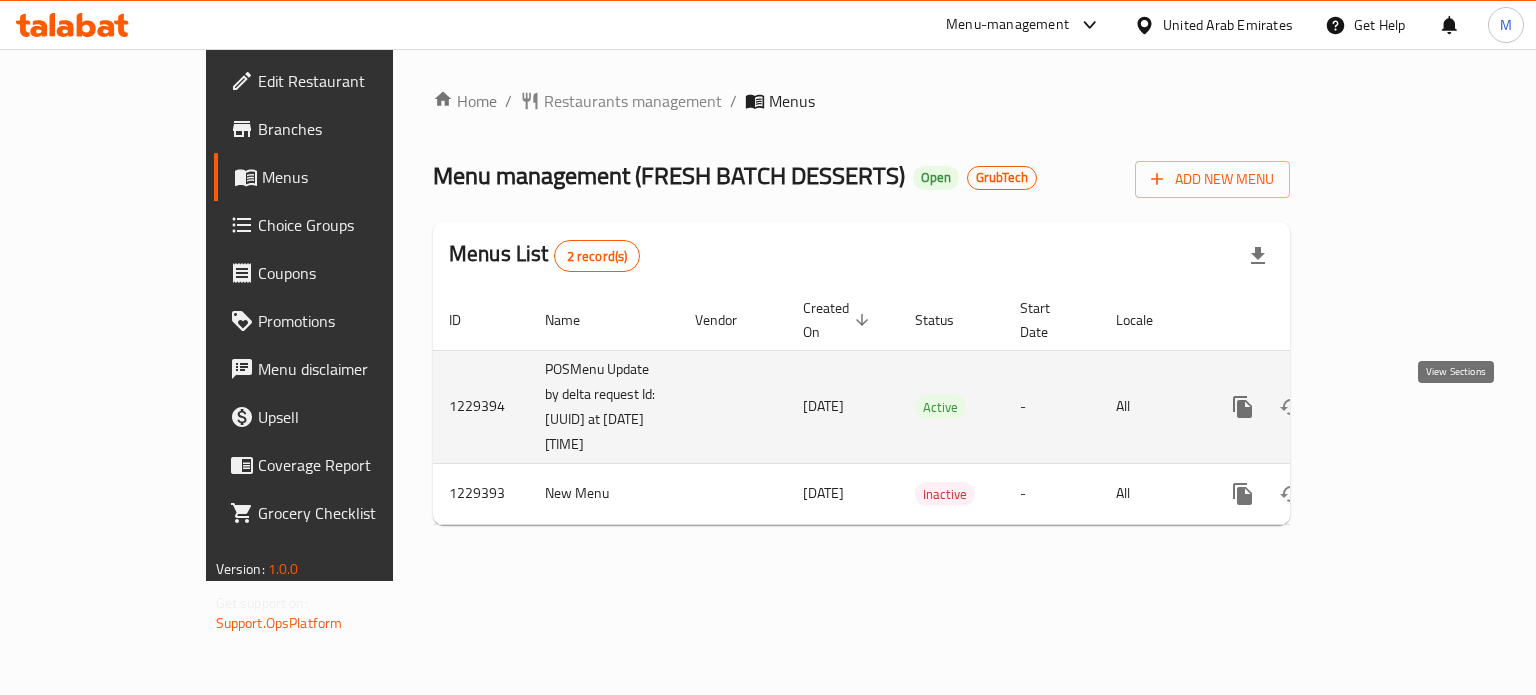 click 